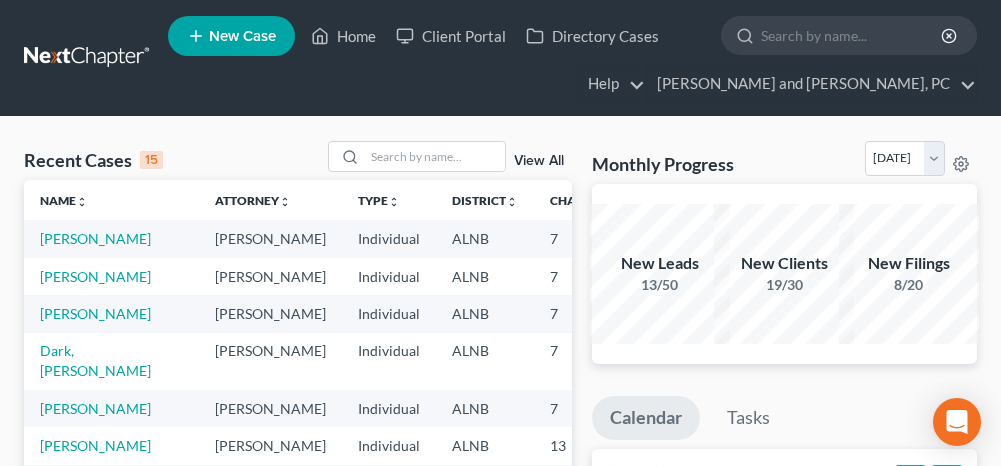scroll, scrollTop: 0, scrollLeft: 0, axis: both 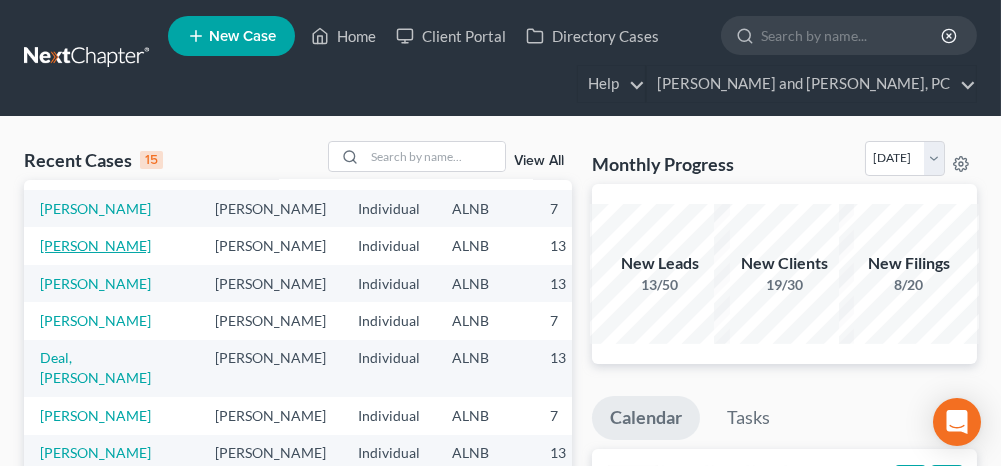 click on "[PERSON_NAME]" at bounding box center (95, 245) 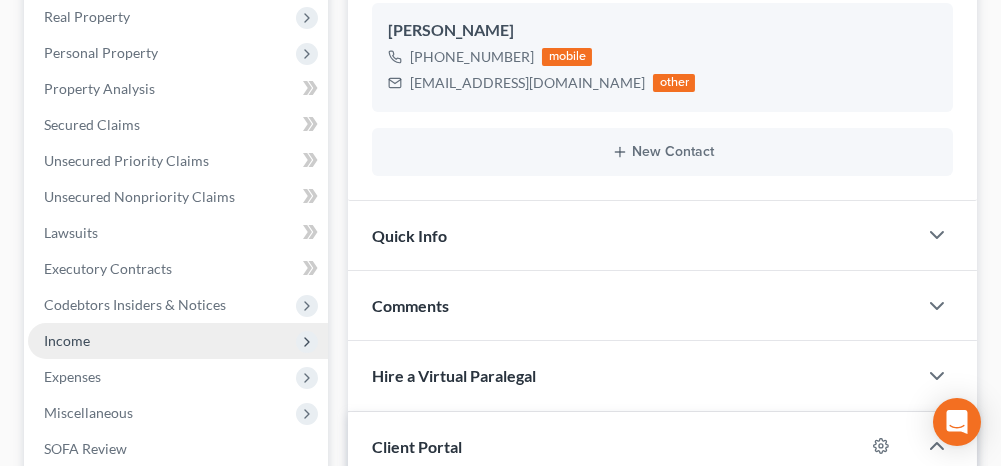 scroll, scrollTop: 400, scrollLeft: 0, axis: vertical 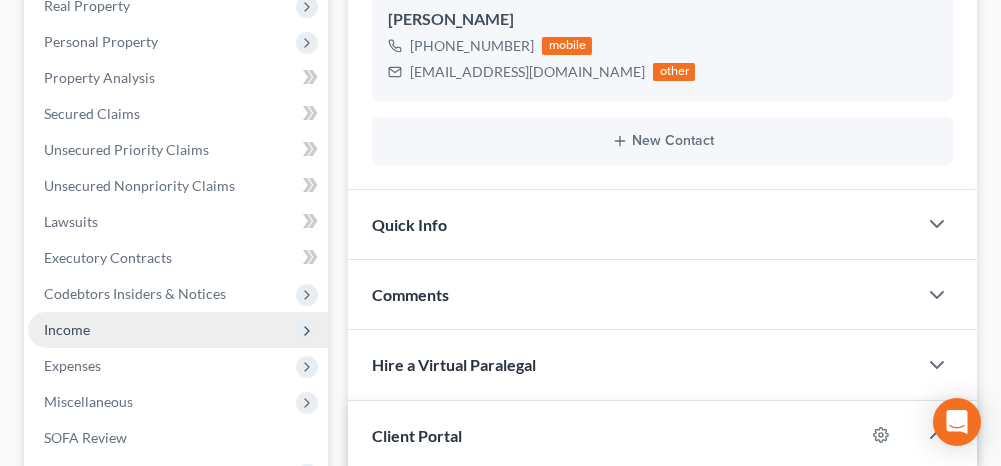 click on "Income" at bounding box center (178, 330) 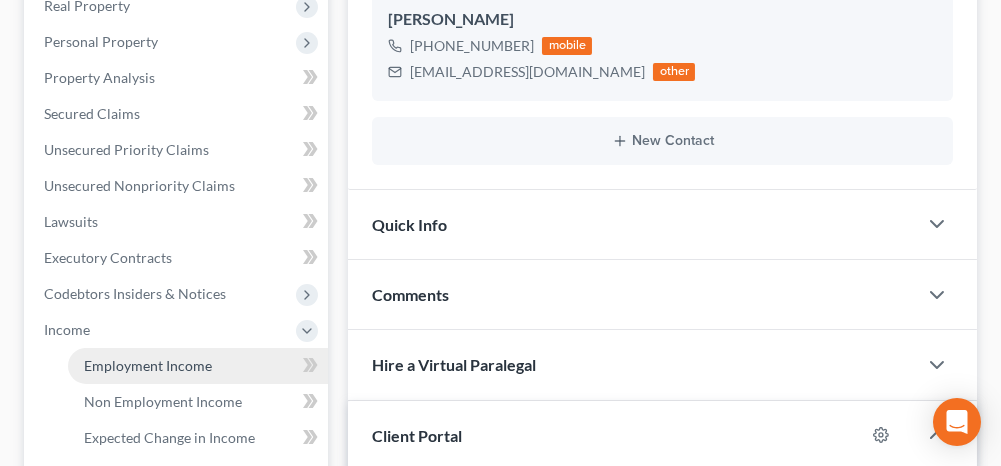 click on "Employment Income" at bounding box center [148, 365] 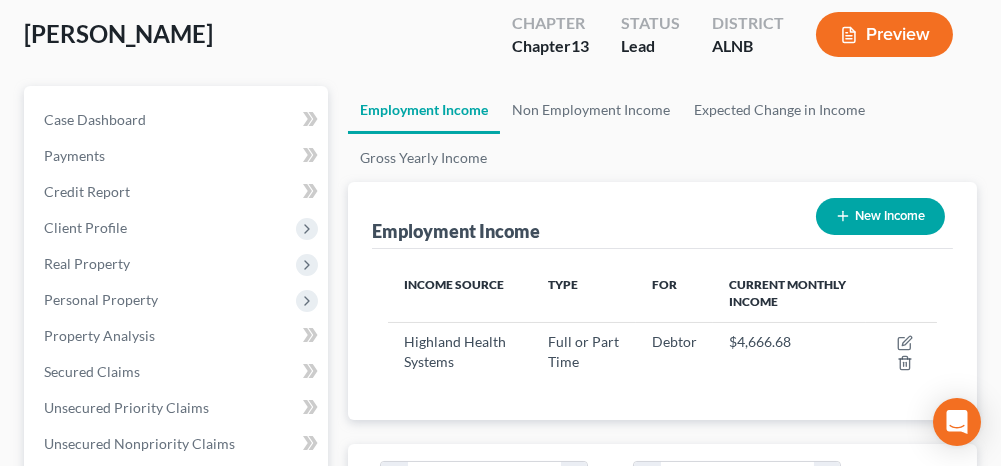 scroll, scrollTop: 0, scrollLeft: 0, axis: both 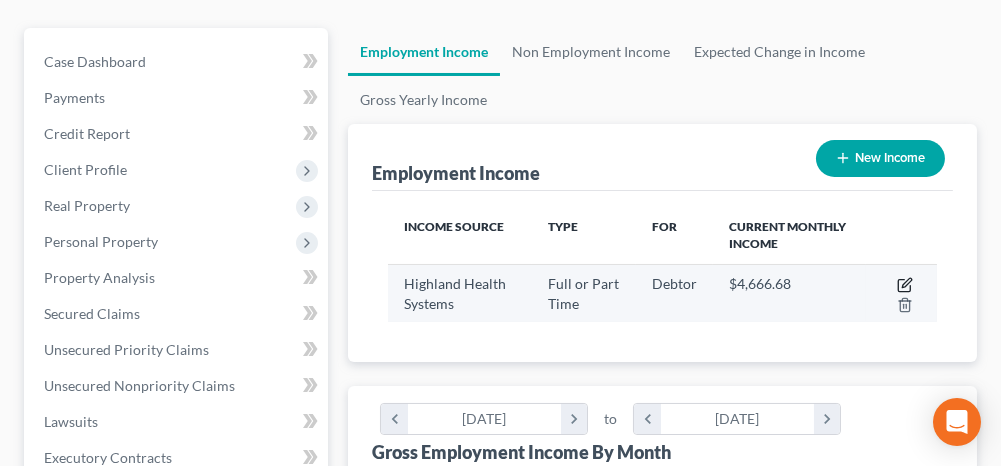 click 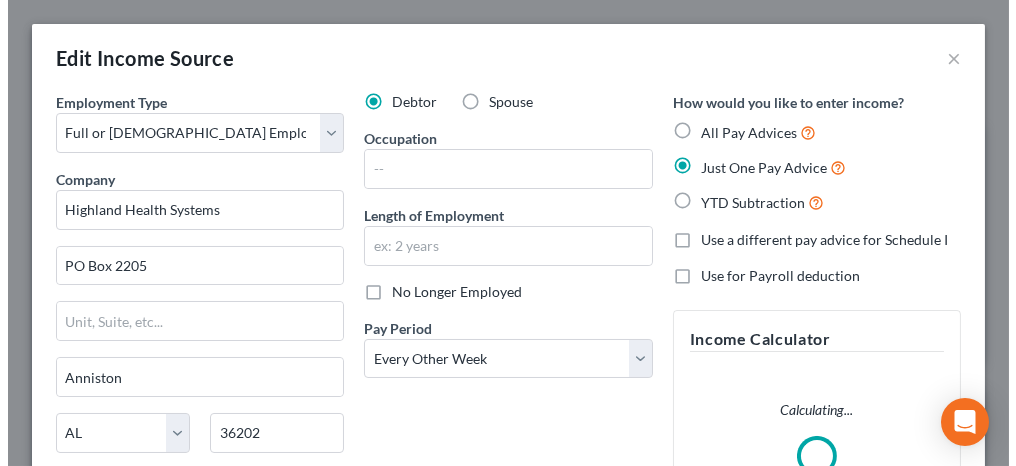scroll, scrollTop: 999721, scrollLeft: 999401, axis: both 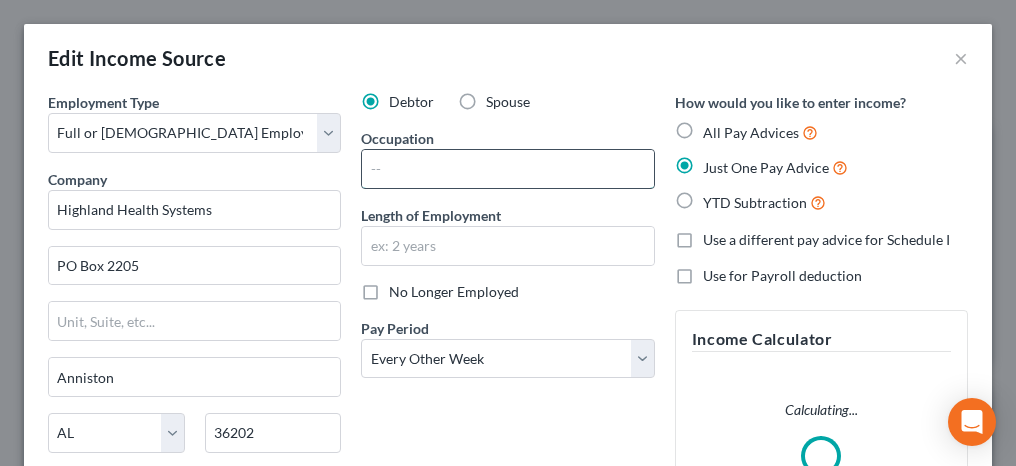 click at bounding box center (507, 169) 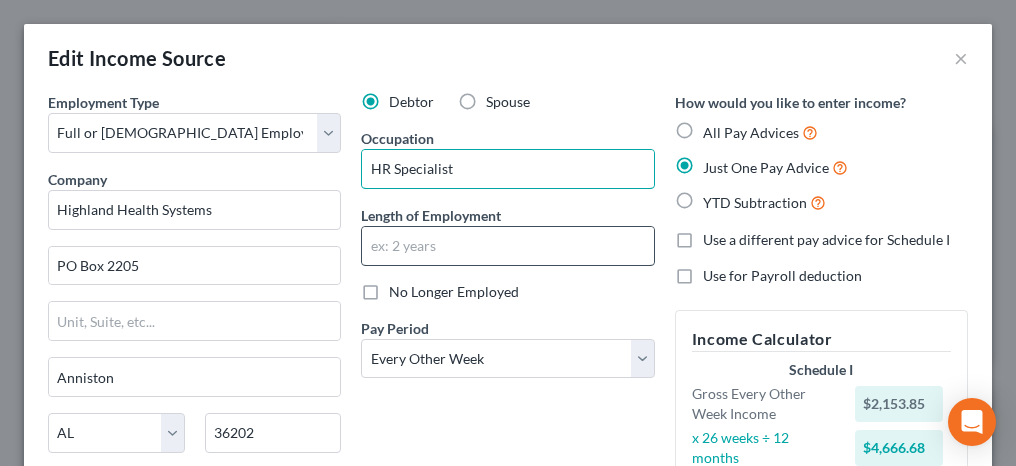 type on "HR Specialist" 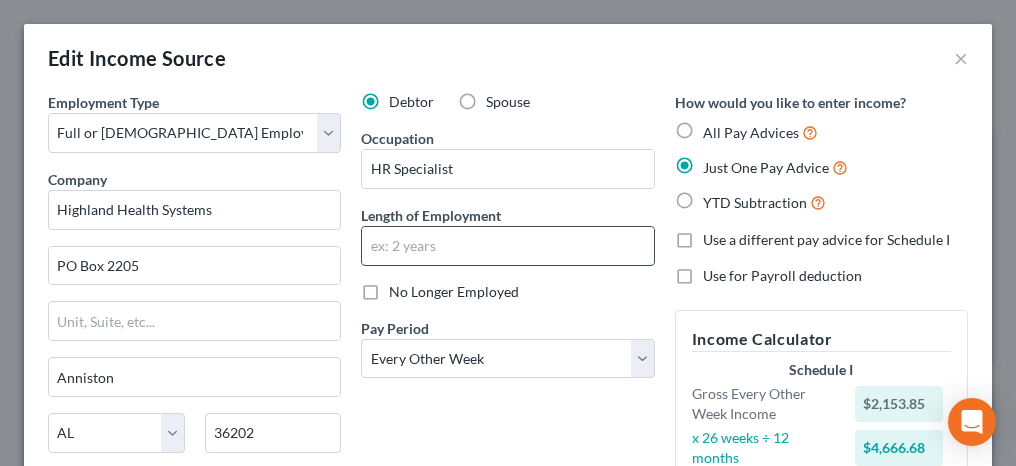 click at bounding box center [507, 246] 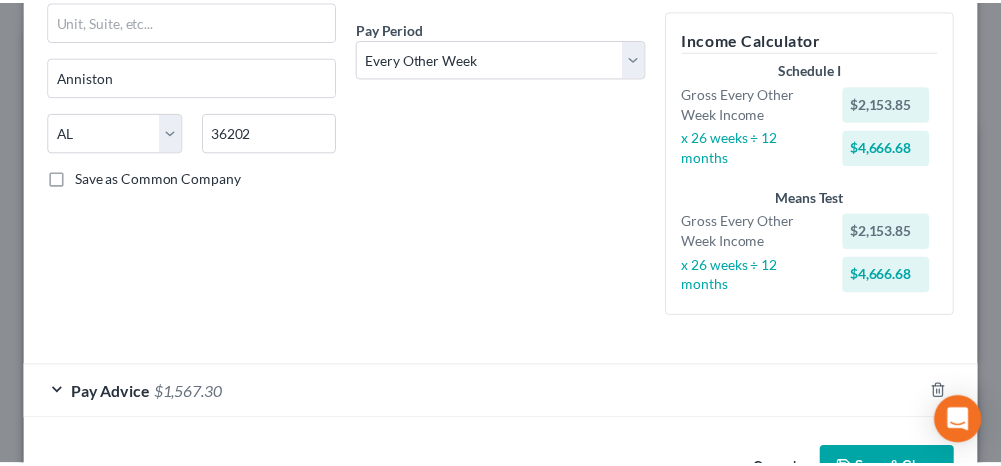 scroll, scrollTop: 362, scrollLeft: 0, axis: vertical 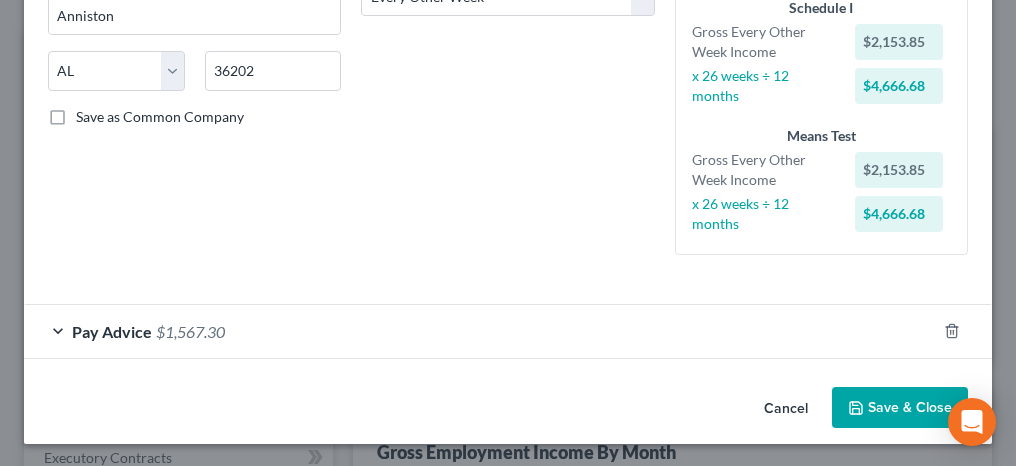 type on "10 Years" 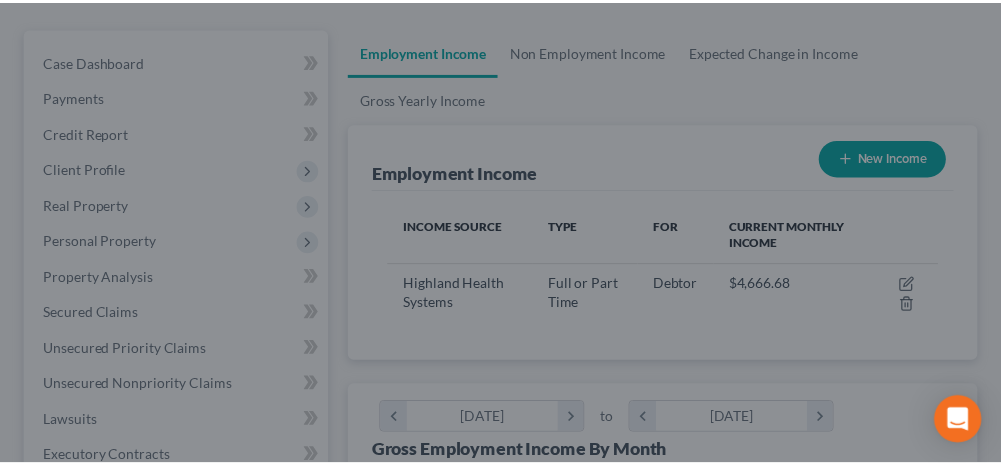 scroll, scrollTop: 274, scrollLeft: 588, axis: both 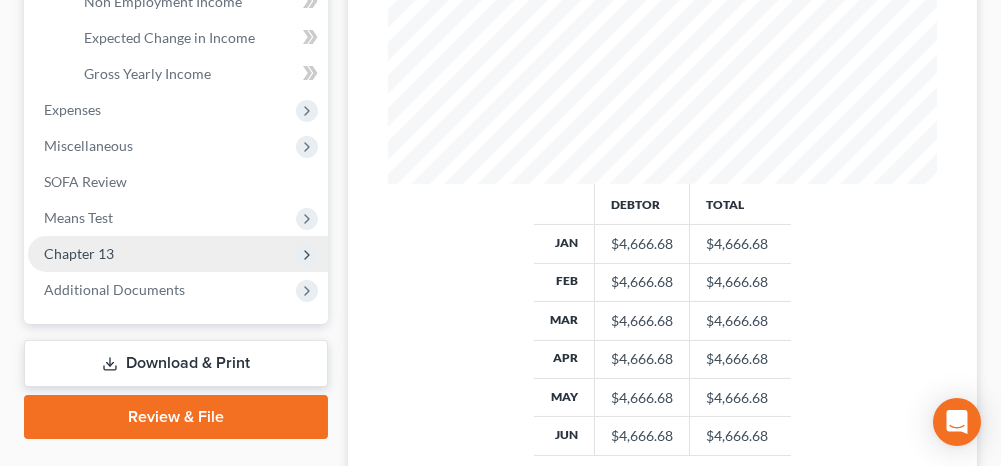 click on "Chapter 13" at bounding box center [178, 254] 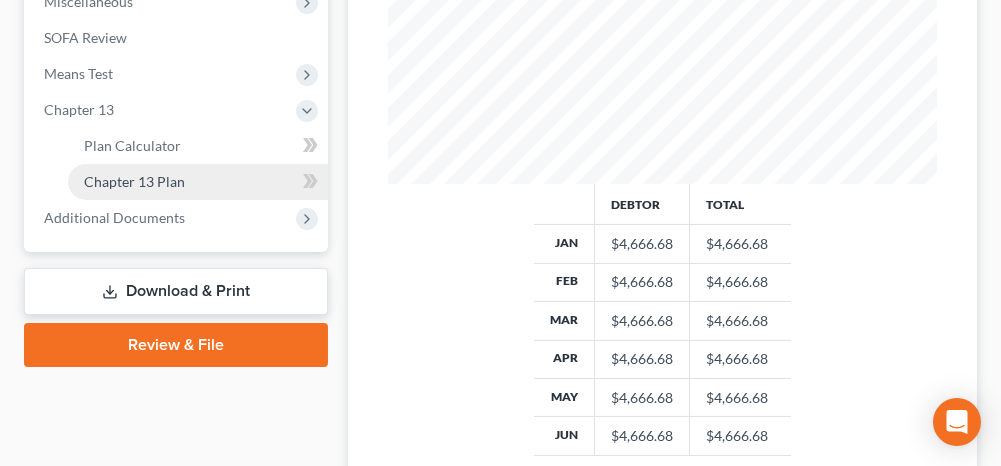 click on "Chapter 13 Plan" at bounding box center [134, 181] 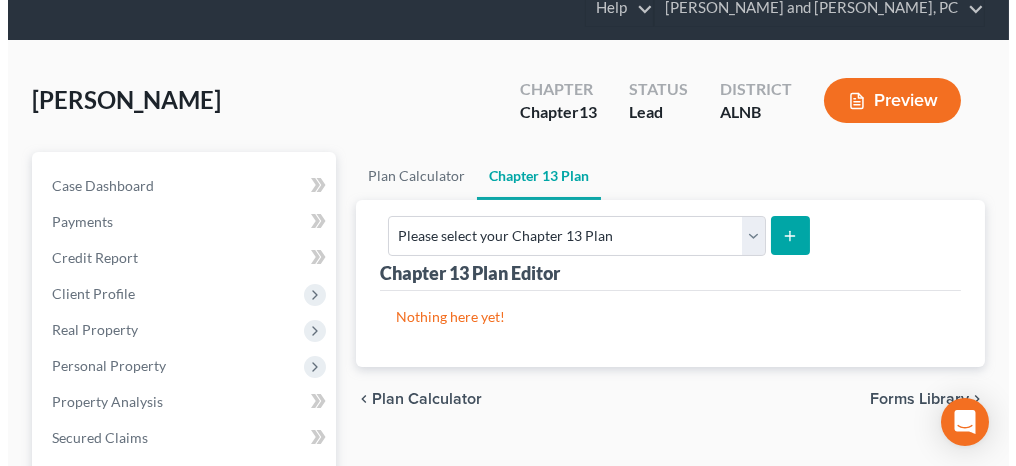 scroll, scrollTop: 100, scrollLeft: 0, axis: vertical 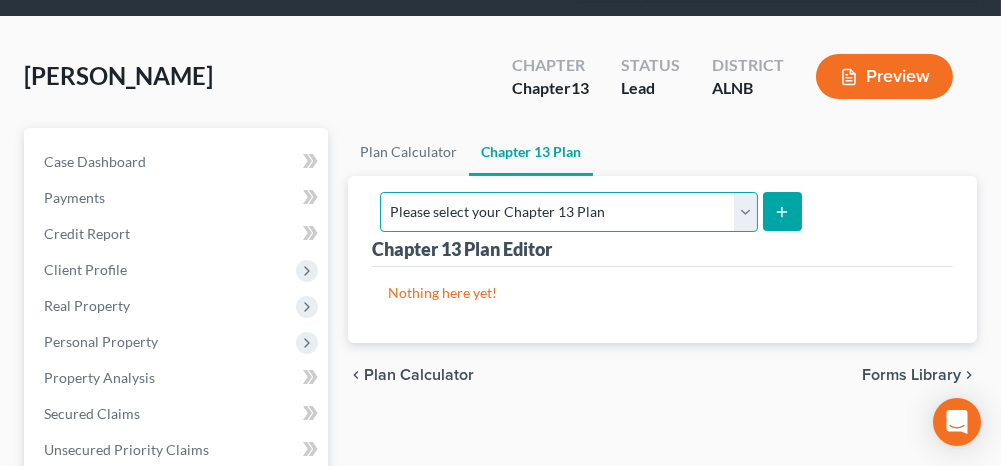 click on "Please select your Chapter 13 Plan [US_STATE] - [GEOGRAPHIC_DATA] - Revised [DATE]  National Form Plan - Official Form 113" at bounding box center (568, 212) 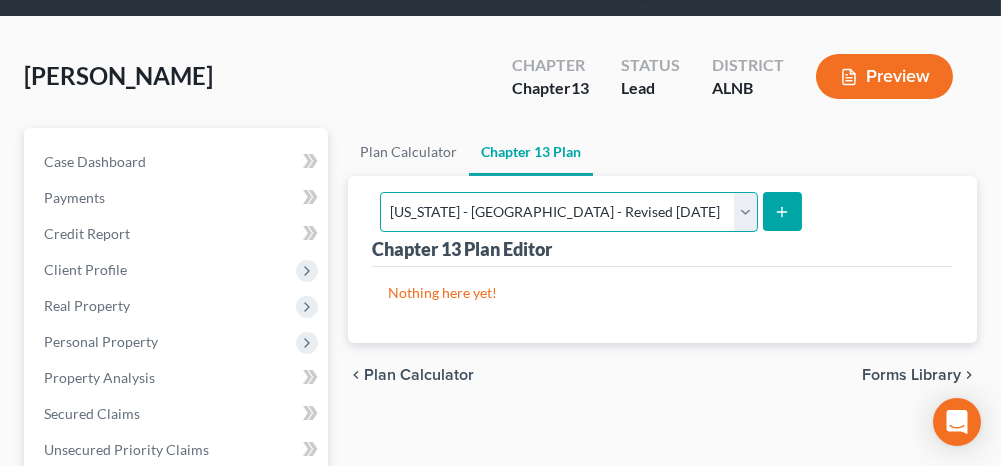 click on "Please select your Chapter 13 Plan [US_STATE] - [GEOGRAPHIC_DATA] - Revised [DATE]  National Form Plan - Official Form 113" at bounding box center [568, 212] 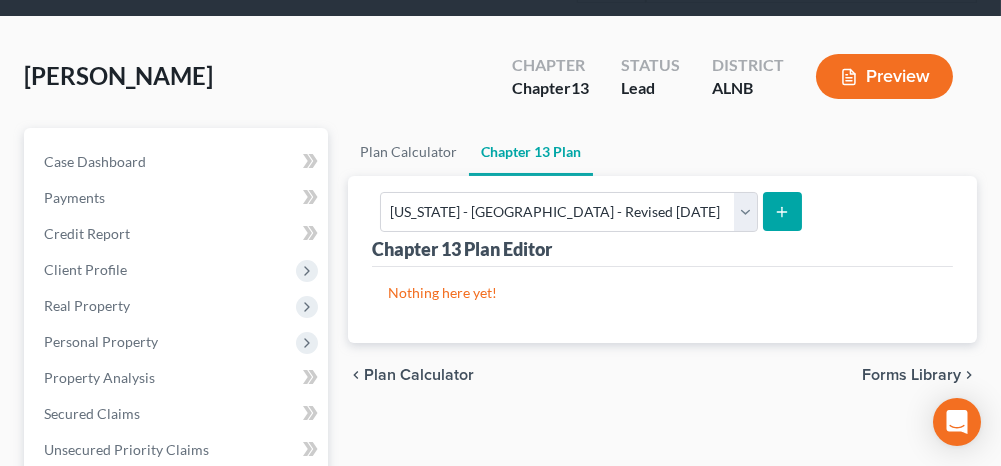 click 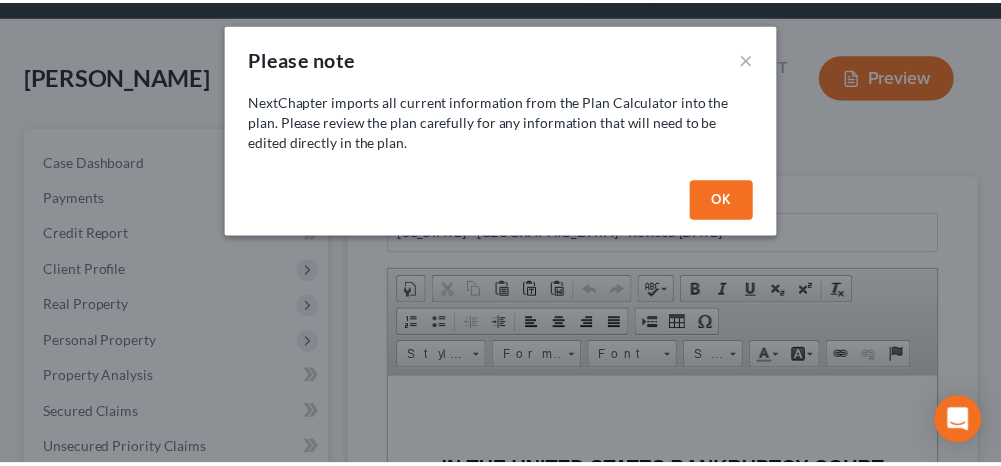 scroll, scrollTop: 0, scrollLeft: 0, axis: both 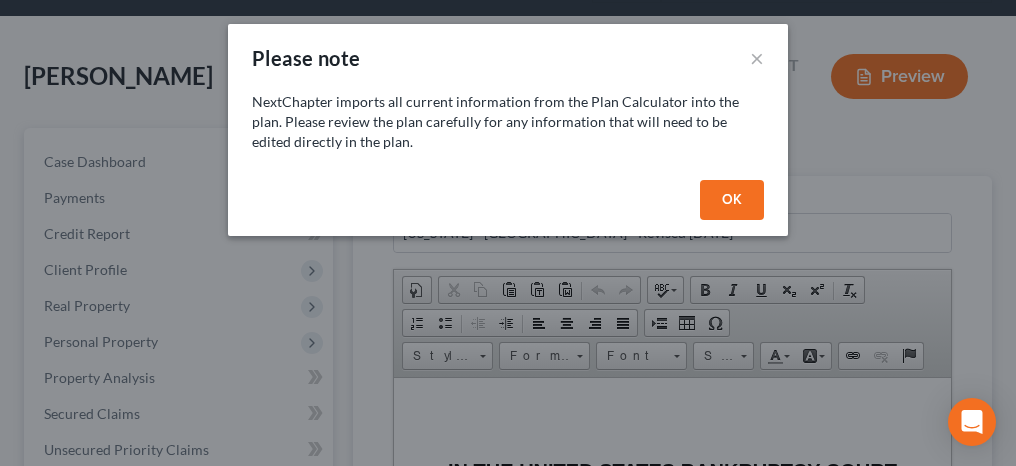 click on "OK" at bounding box center [732, 200] 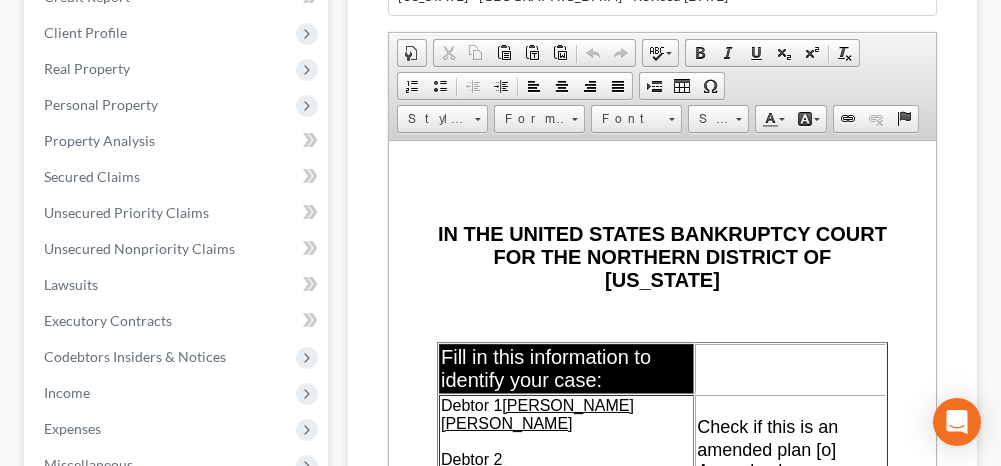 scroll, scrollTop: 400, scrollLeft: 0, axis: vertical 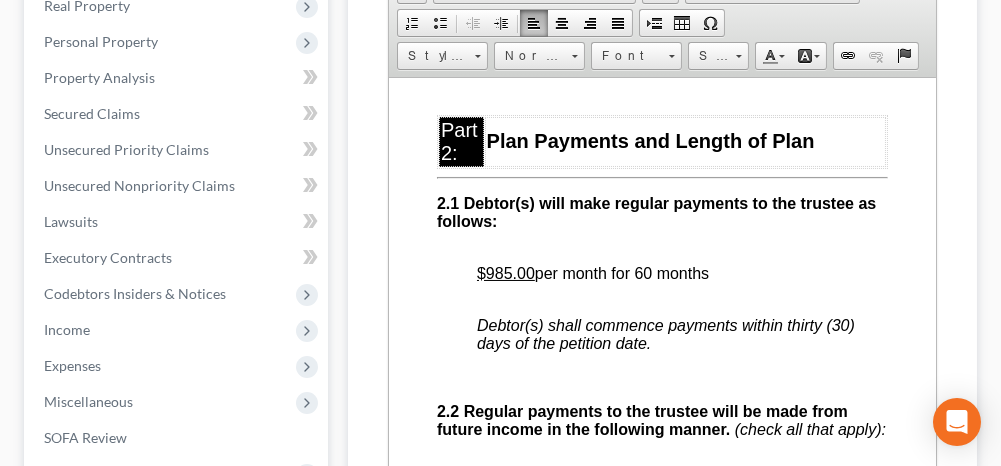 click on "$985.00" at bounding box center [506, 272] 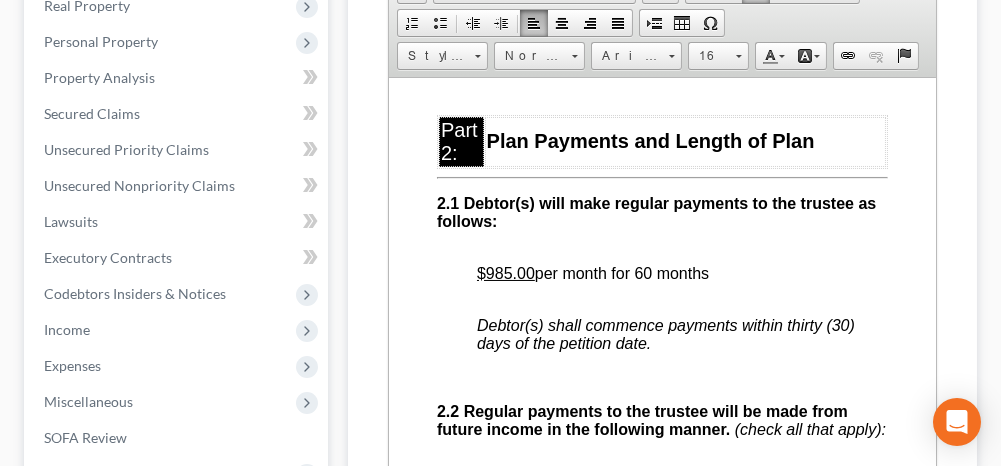 type 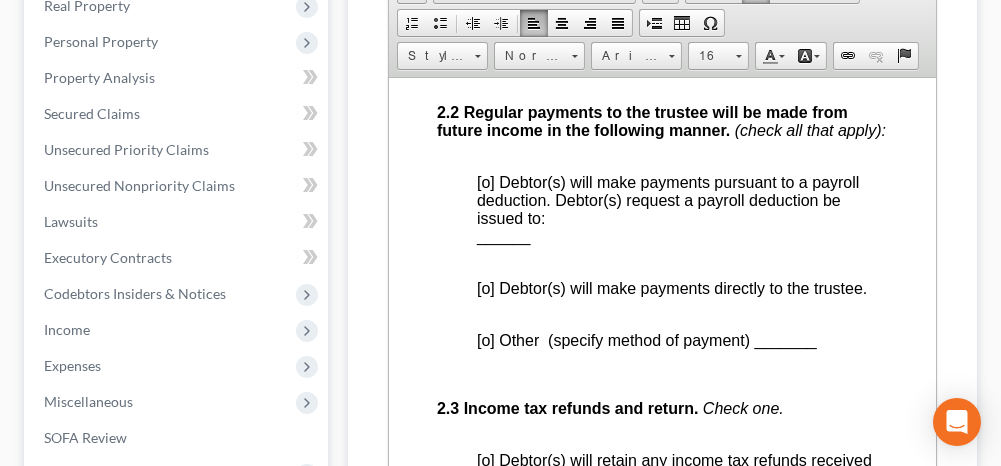 scroll, scrollTop: 1800, scrollLeft: 0, axis: vertical 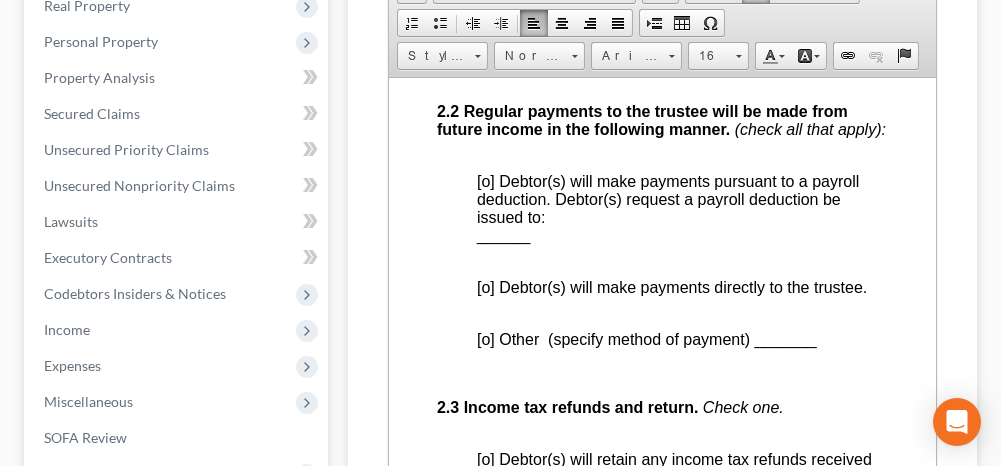 click on "[o] Debtor(s) will make payments directly to the trustee." at bounding box center (672, 286) 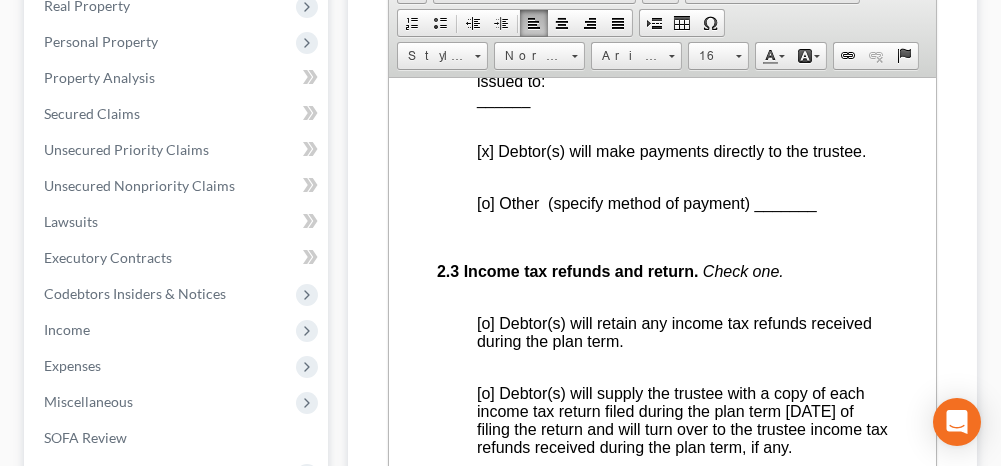 scroll, scrollTop: 2000, scrollLeft: 0, axis: vertical 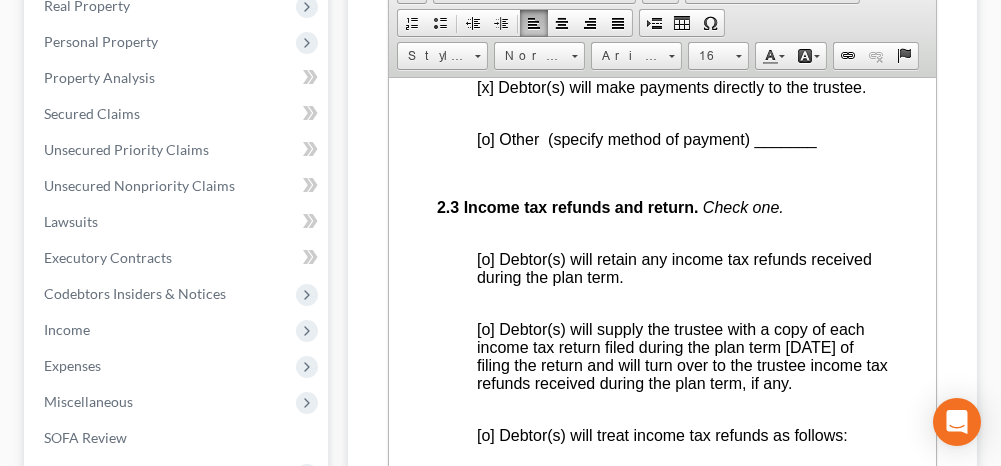 click on "[o] Debtor(s) will retain any income tax refunds received during the plan term." at bounding box center (674, 267) 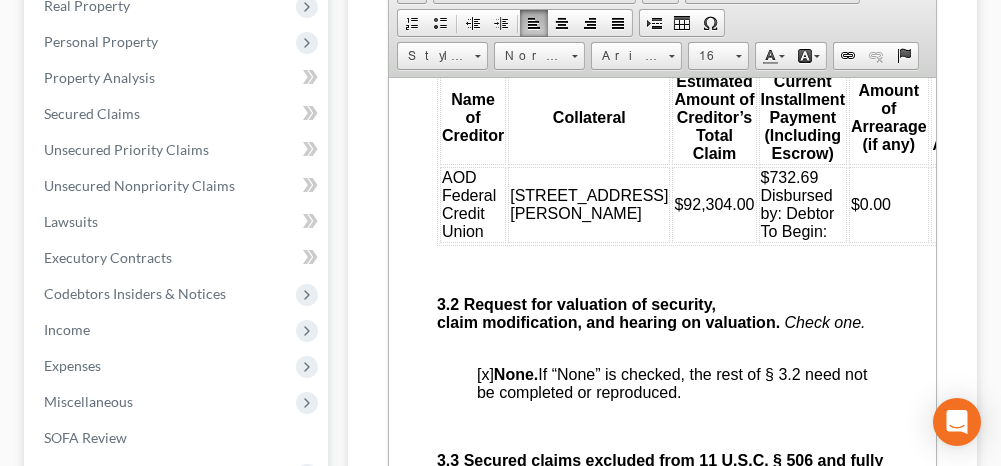 scroll, scrollTop: 3500, scrollLeft: 0, axis: vertical 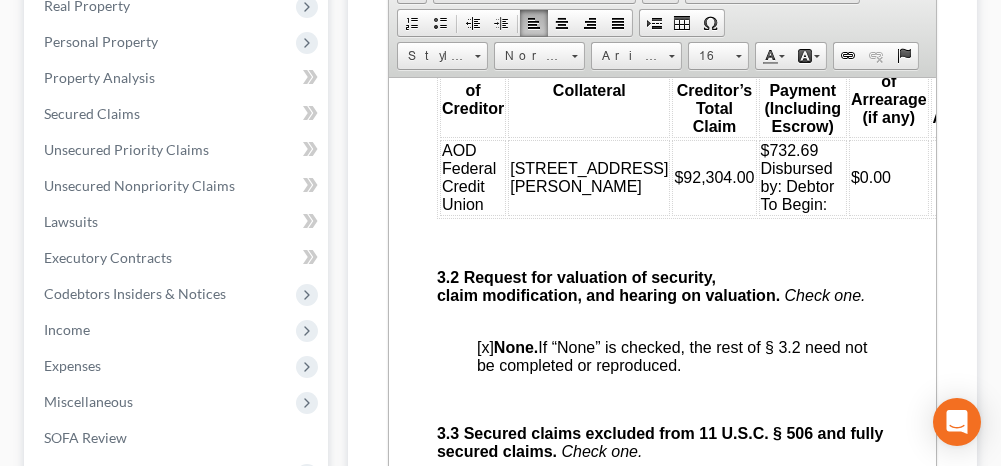 click on "$732.69 Disbursed by: Debtor To Begin:" at bounding box center [803, 177] 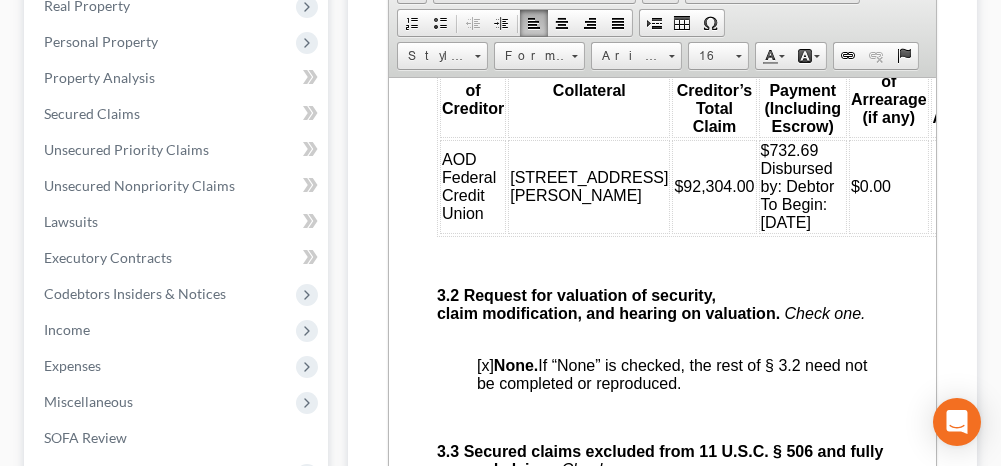 scroll, scrollTop: 500, scrollLeft: 0, axis: vertical 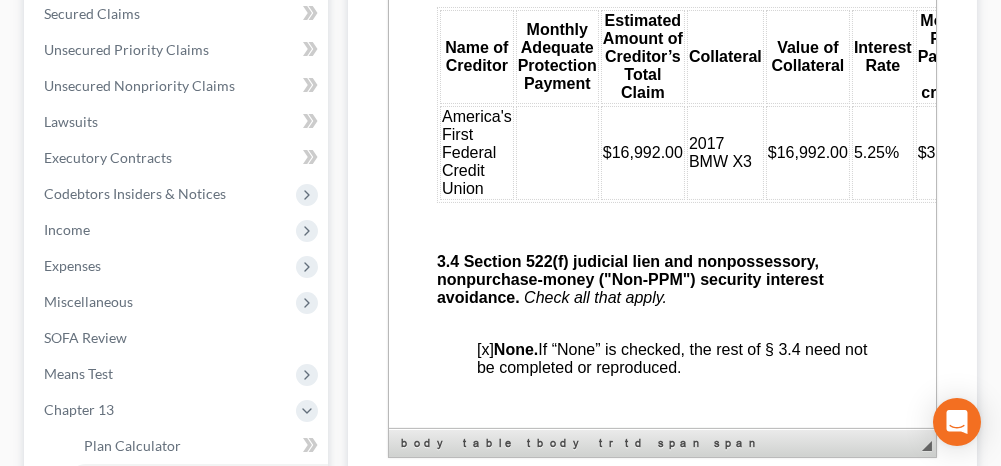 click at bounding box center [557, 153] 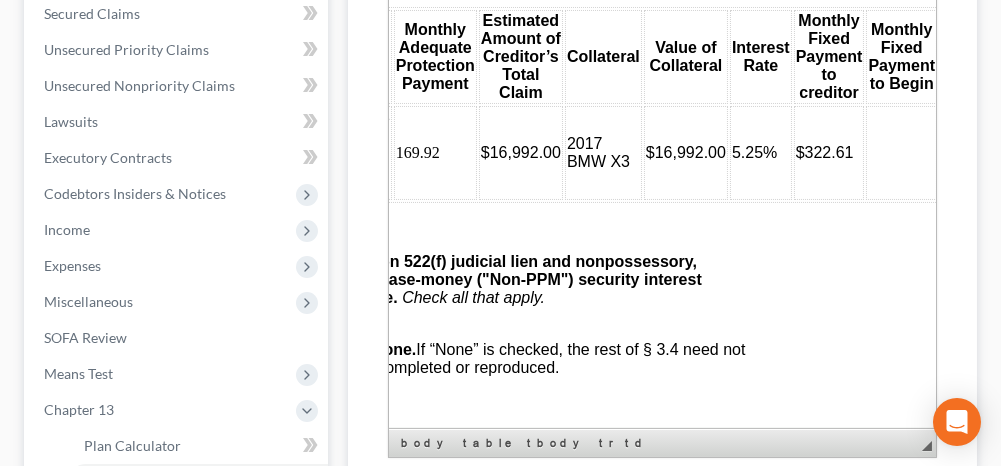 scroll, scrollTop: 4500, scrollLeft: 148, axis: both 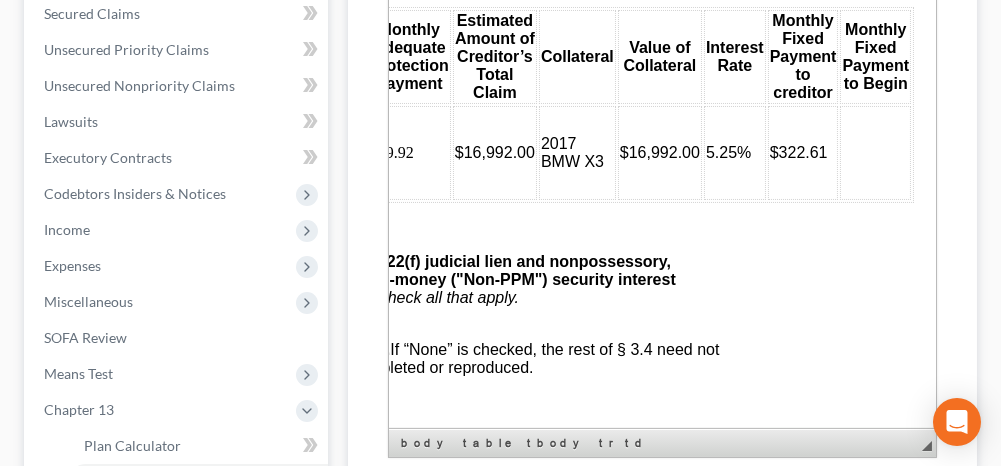 click at bounding box center (875, 153) 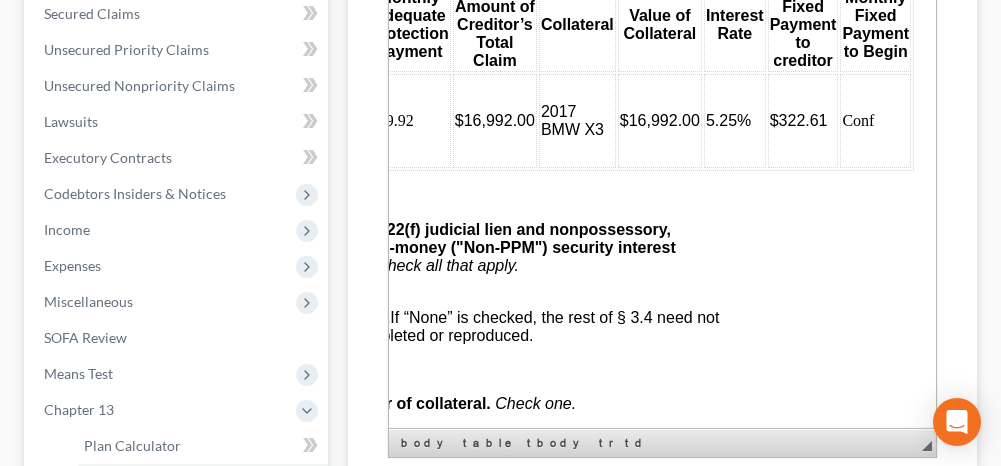 scroll, scrollTop: 4700, scrollLeft: 148, axis: both 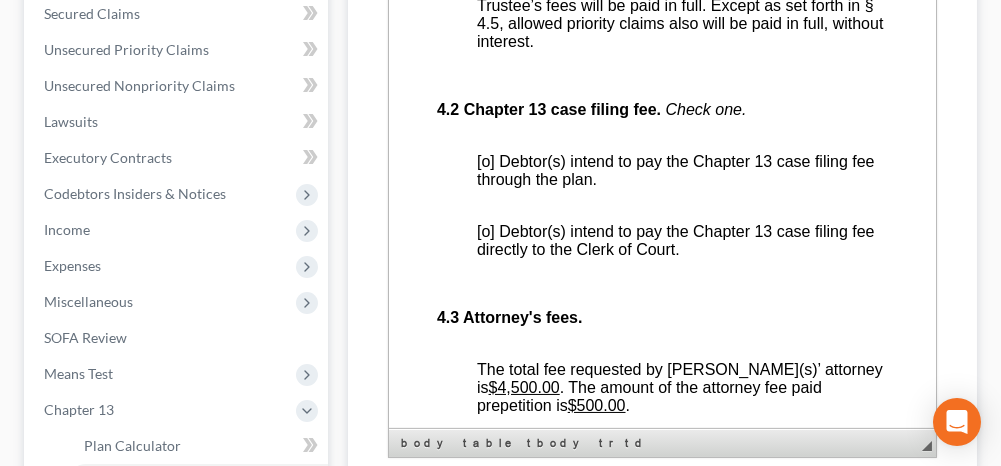 click on "[o] Debtor(s) intend to pay the Chapter 13 case filing fee through the plan." at bounding box center [676, 170] 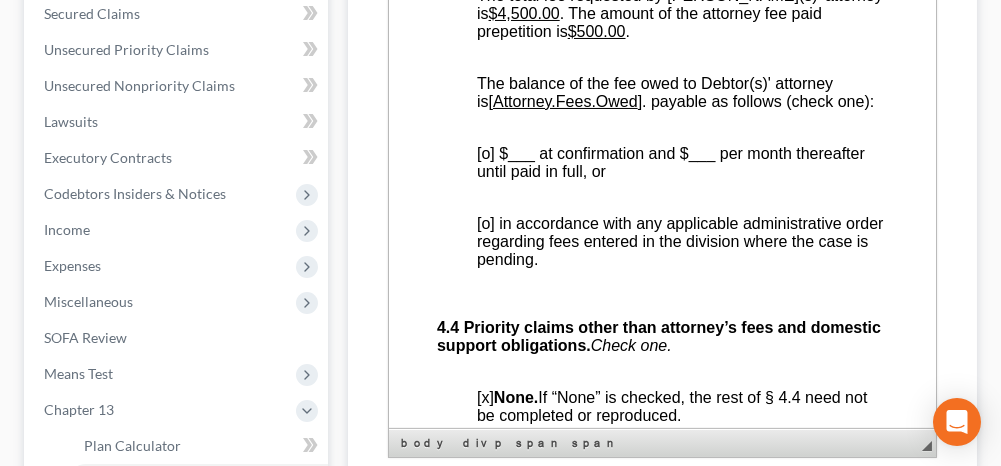 scroll, scrollTop: 5600, scrollLeft: 0, axis: vertical 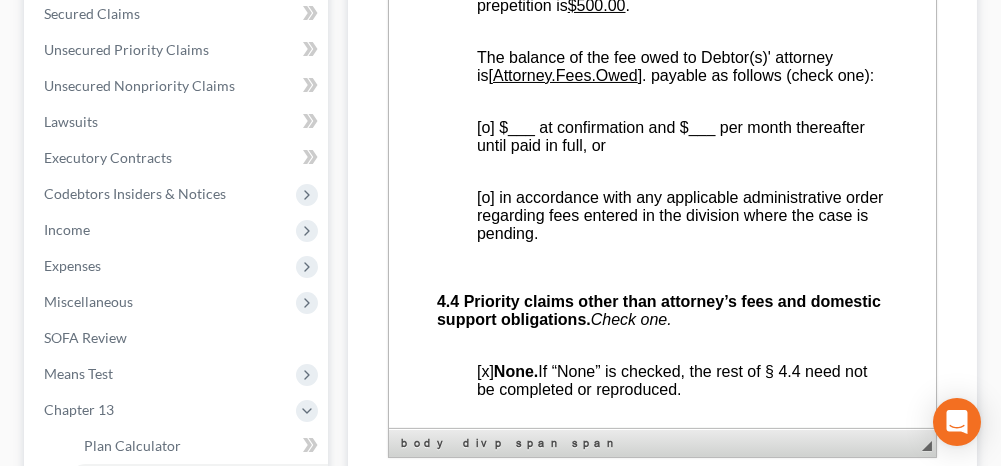 click on "[o] in accordance with any applicable administrative order regarding fees entered in the division where the case is pending." at bounding box center (680, 215) 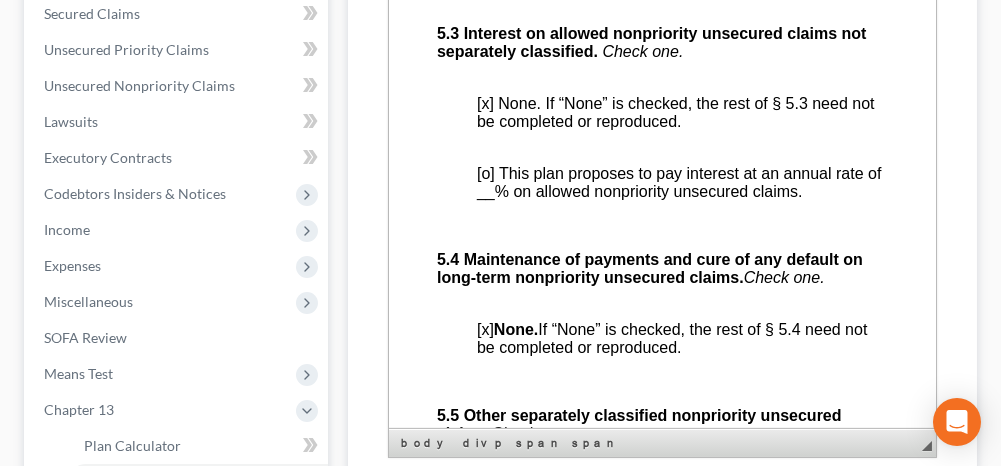 scroll, scrollTop: 6800, scrollLeft: 0, axis: vertical 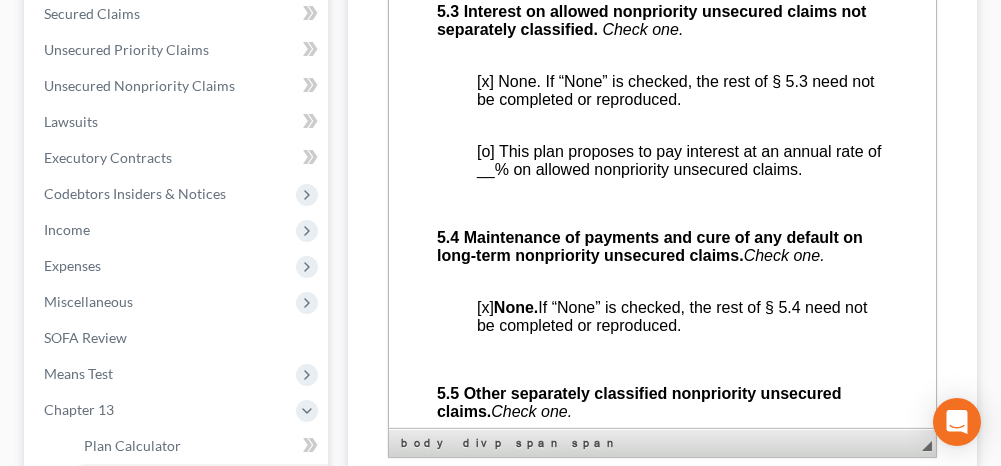 click on "[o] This plan proposes to pay interest at an annual rate of __% on allowed nonpriority unsecured claims." at bounding box center [679, 160] 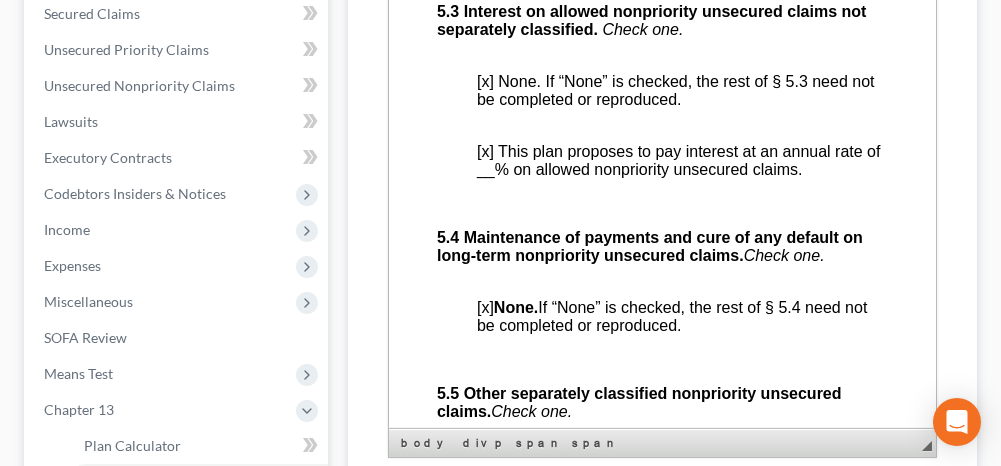 click on "[x] None. If “None” is checked, the rest of § 5.3 need not be completed or reproduced." at bounding box center [676, 90] 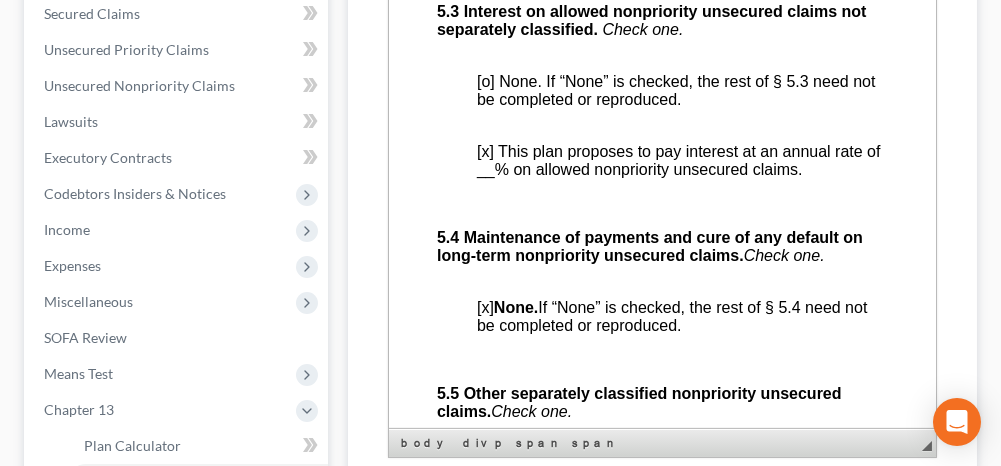 click on "[x ] This plan proposes to pay interest at an annual rate of __% on allowed nonpriority unsecured claims." at bounding box center (679, 160) 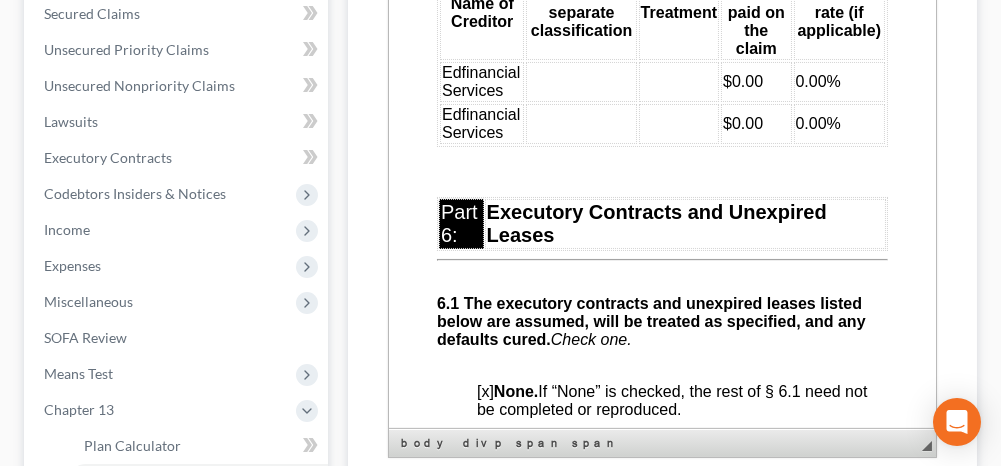 scroll, scrollTop: 7400, scrollLeft: 0, axis: vertical 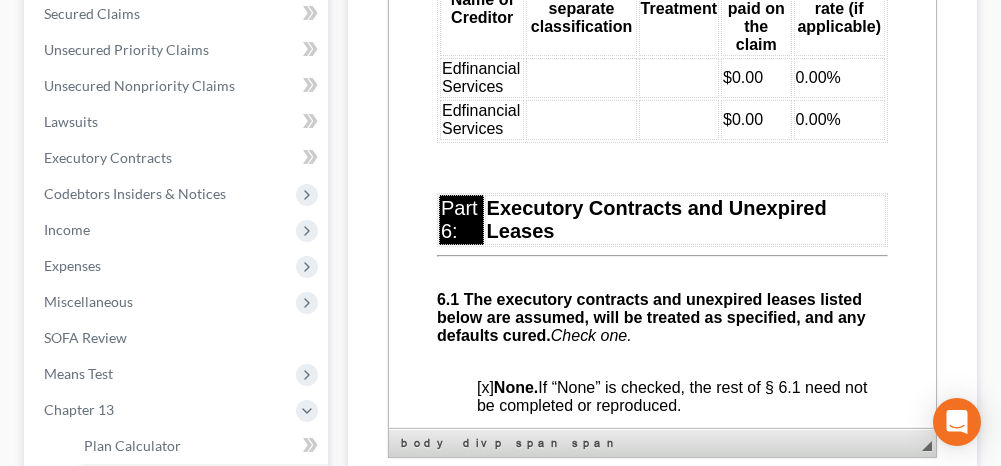 click at bounding box center [581, 78] 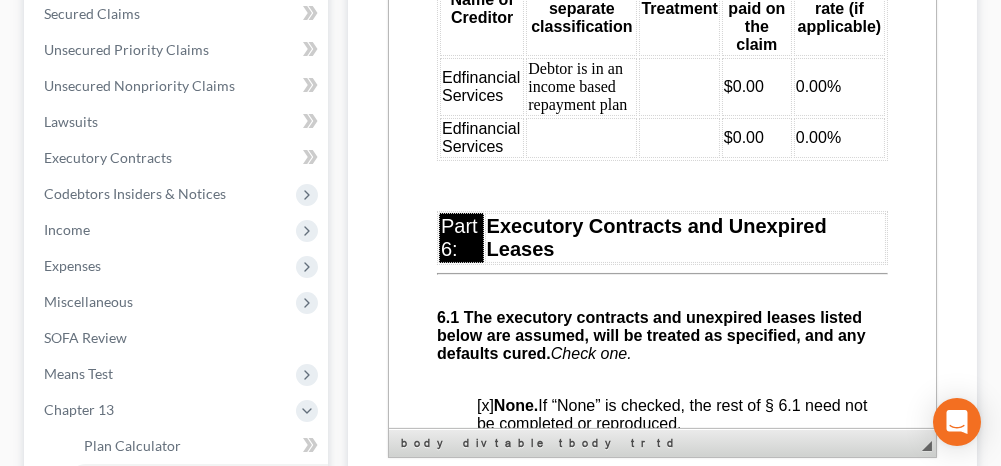 click at bounding box center (581, 138) 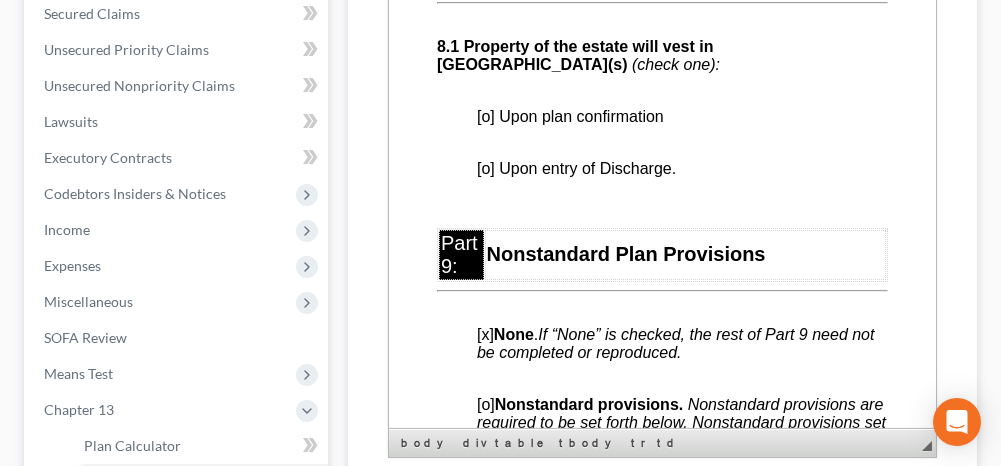 scroll, scrollTop: 8400, scrollLeft: 0, axis: vertical 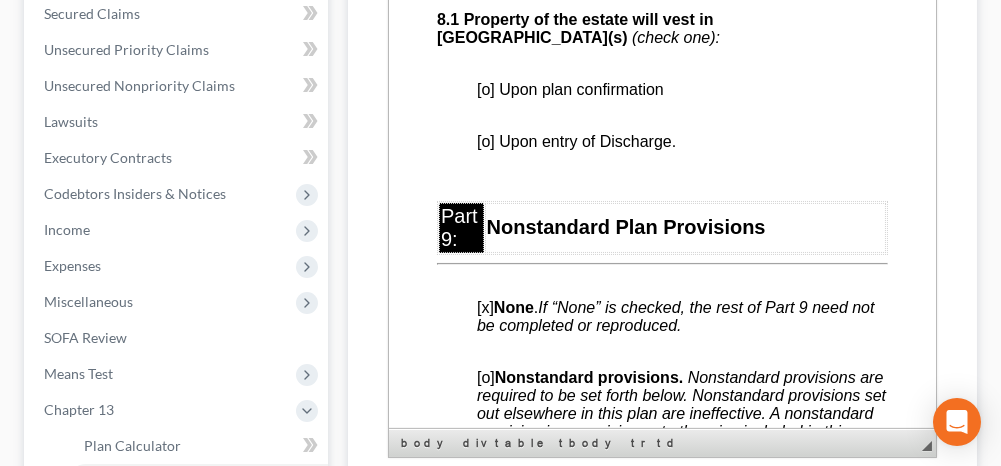 click on "[o] Upon plan confirmation" at bounding box center [570, 89] 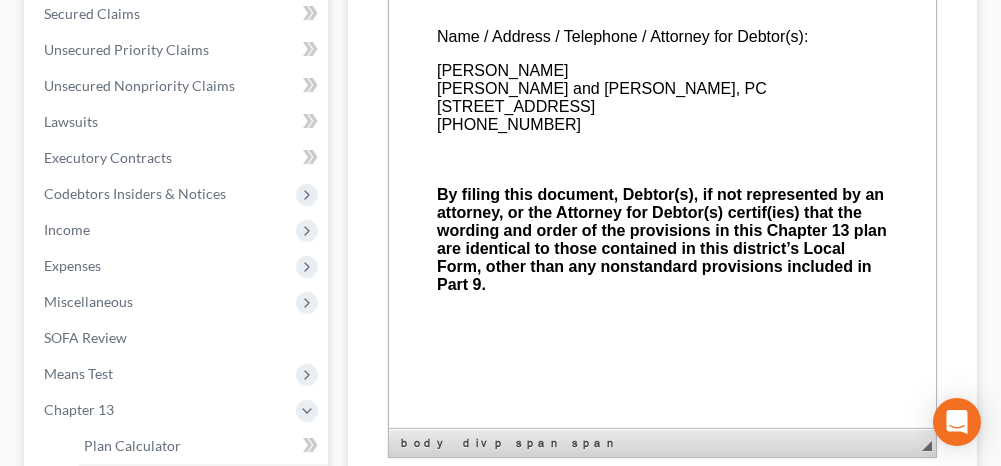 scroll, scrollTop: 9395, scrollLeft: 0, axis: vertical 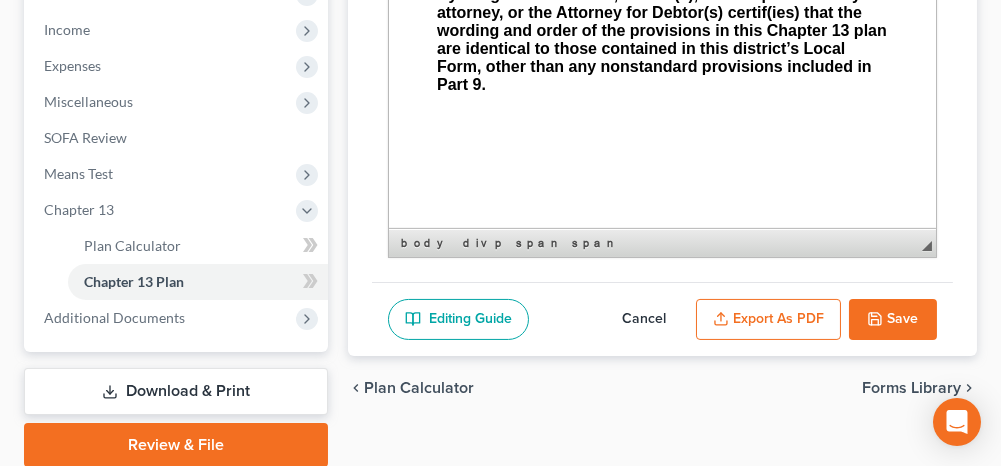 click on "Export as PDF" at bounding box center [768, 320] 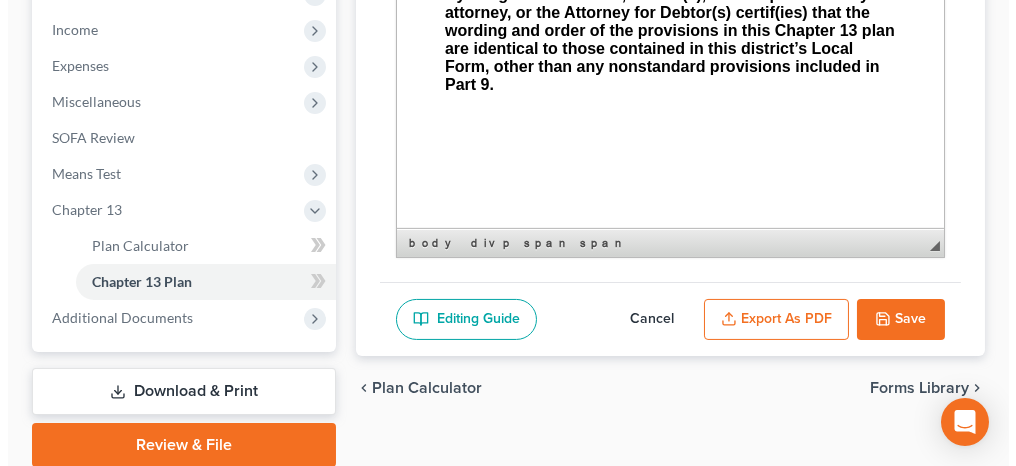 scroll, scrollTop: 9281, scrollLeft: 0, axis: vertical 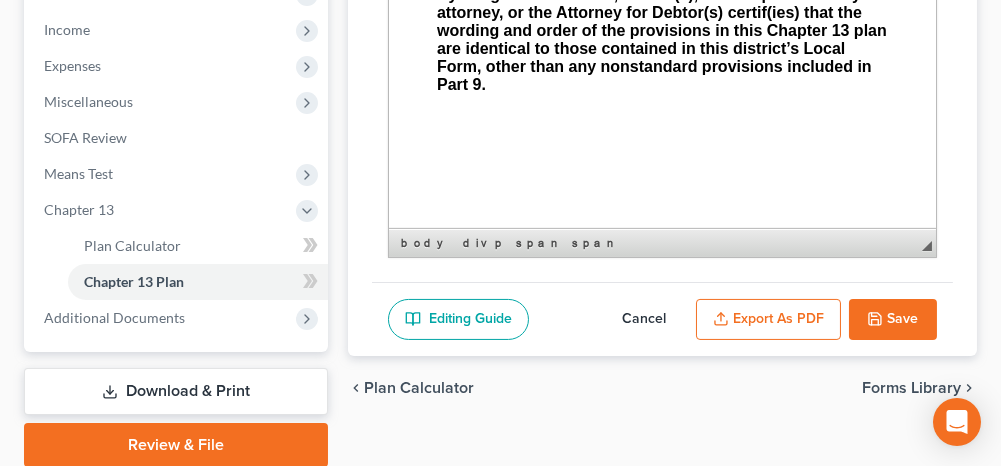 drag, startPoint x: 1005, startPoint y: 236, endPoint x: 992, endPoint y: 382, distance: 146.57762 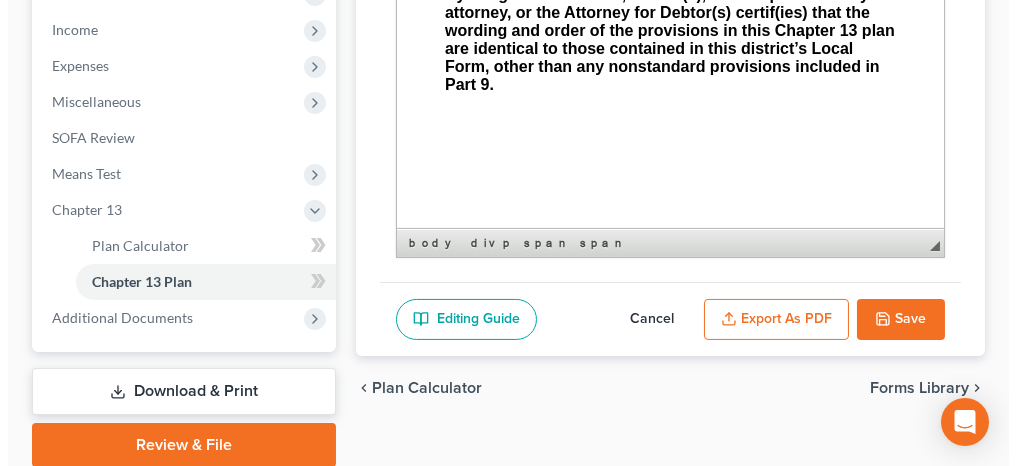 scroll, scrollTop: 9281, scrollLeft: 0, axis: vertical 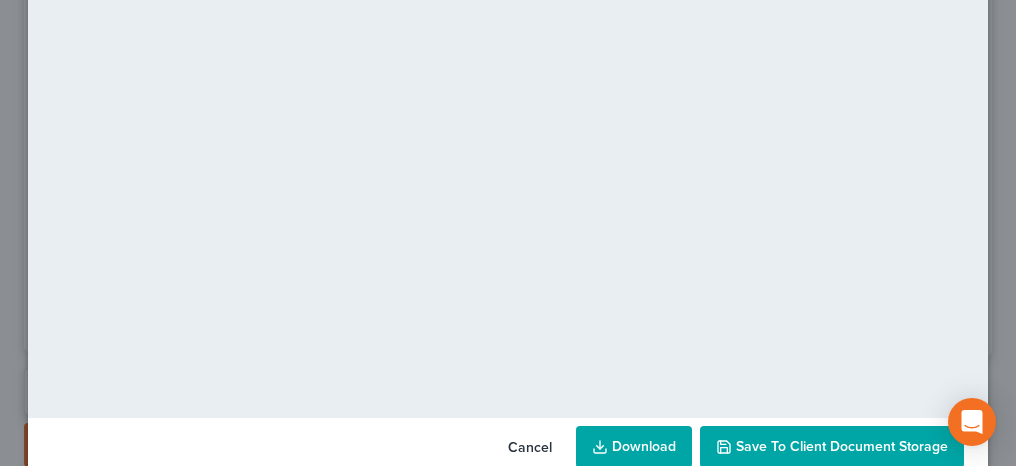 click on "Save to Client Document Storage" at bounding box center [842, 446] 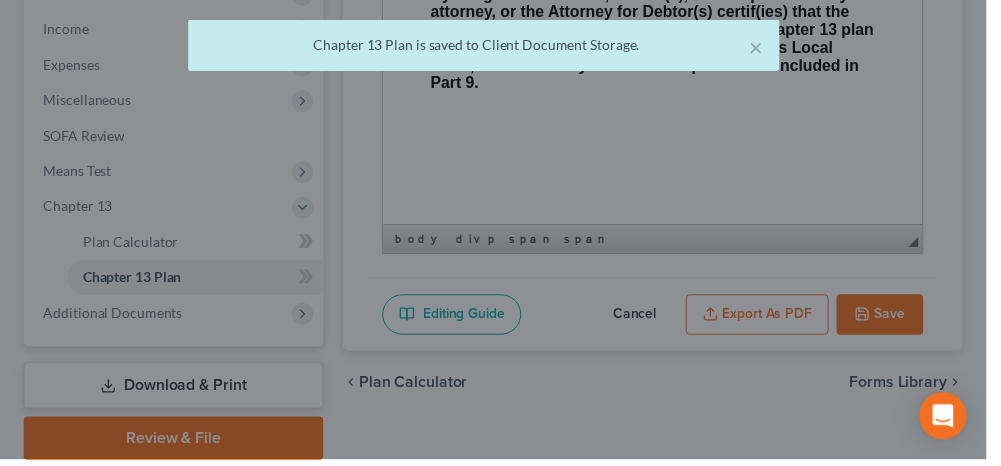 scroll, scrollTop: 9395, scrollLeft: 0, axis: vertical 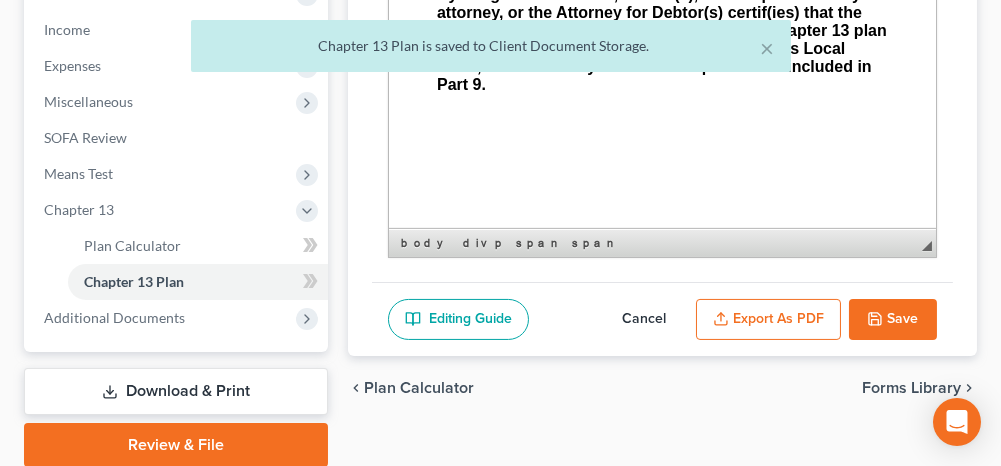 click on "Save" at bounding box center (893, 320) 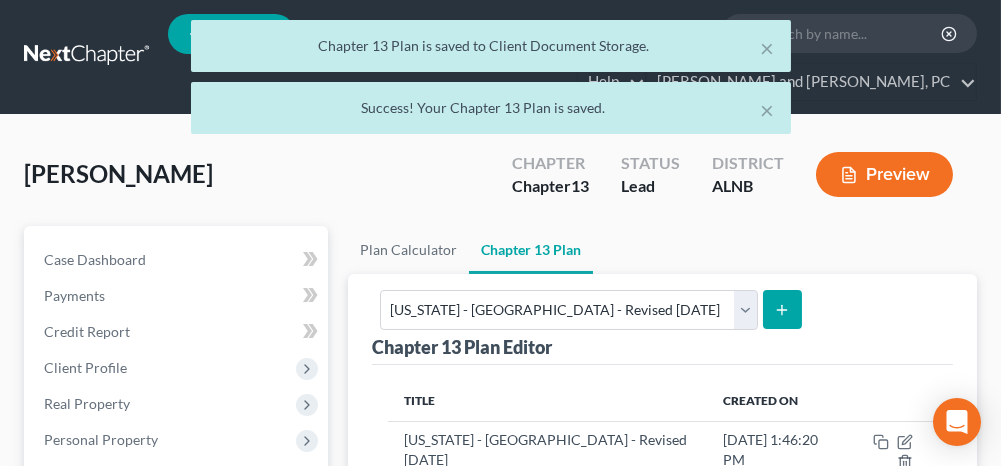 scroll, scrollTop: 0, scrollLeft: 0, axis: both 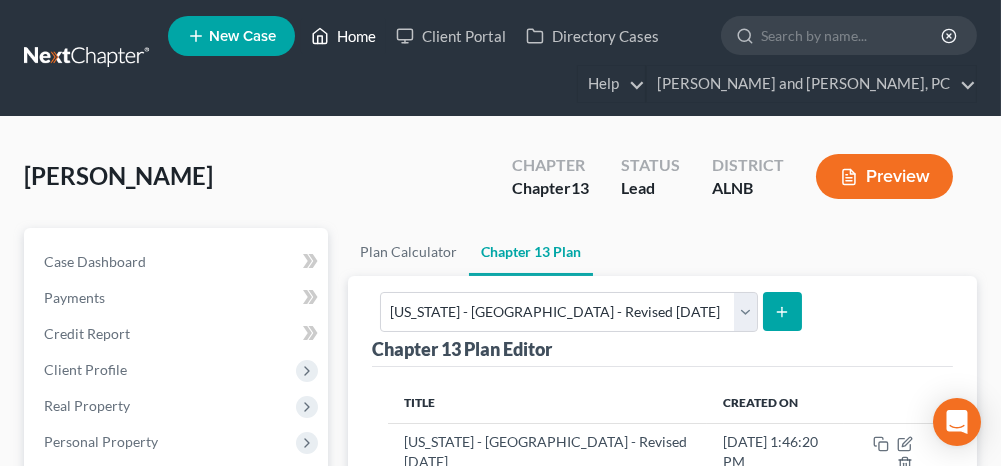 drag, startPoint x: 347, startPoint y: 34, endPoint x: 358, endPoint y: 96, distance: 62.968246 